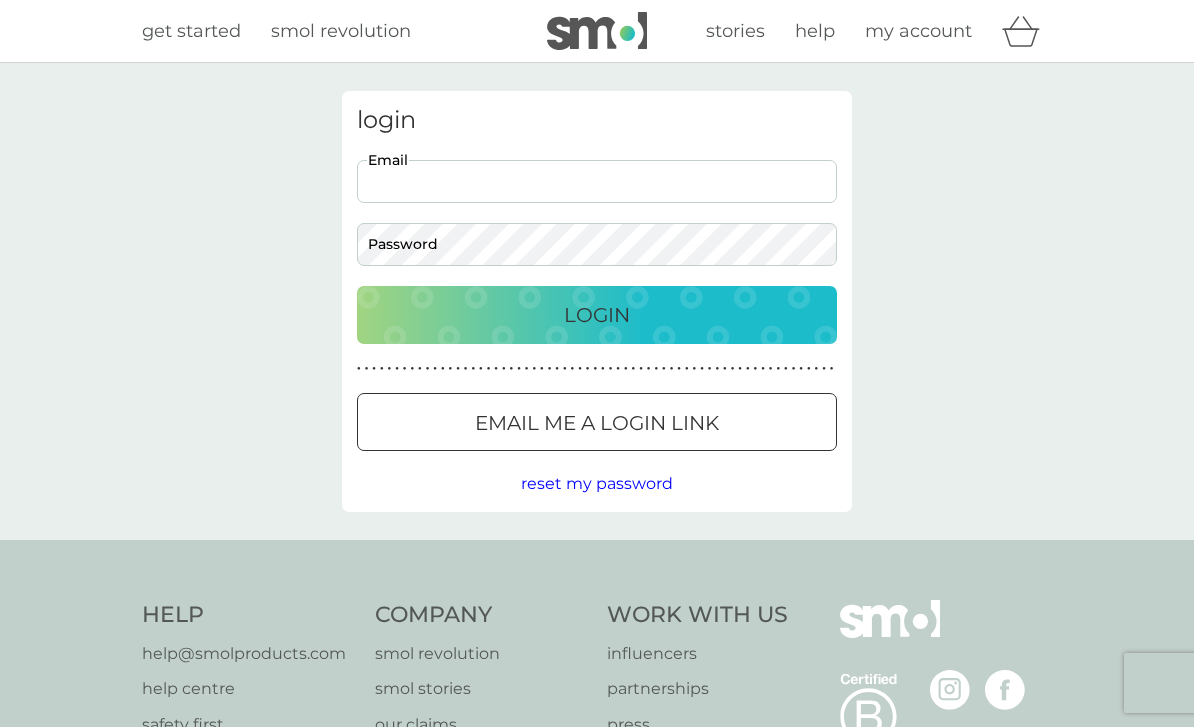 scroll, scrollTop: 0, scrollLeft: 0, axis: both 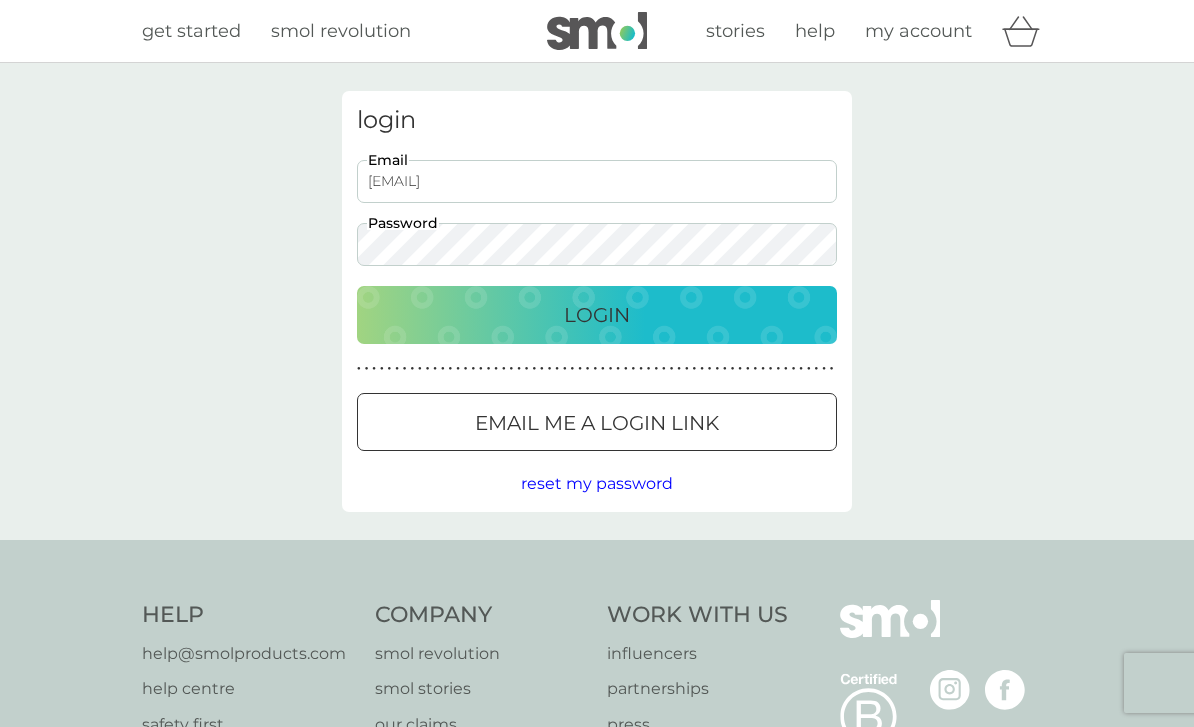 click on "Login" at bounding box center [597, 315] 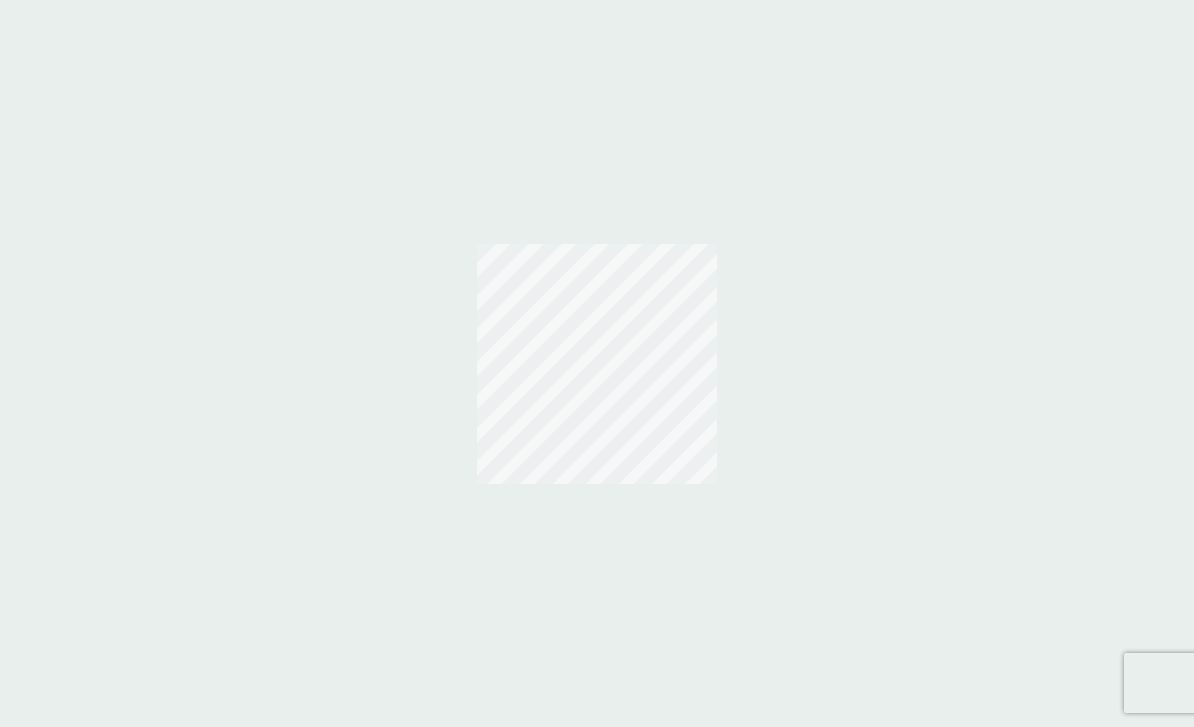 scroll, scrollTop: 0, scrollLeft: 0, axis: both 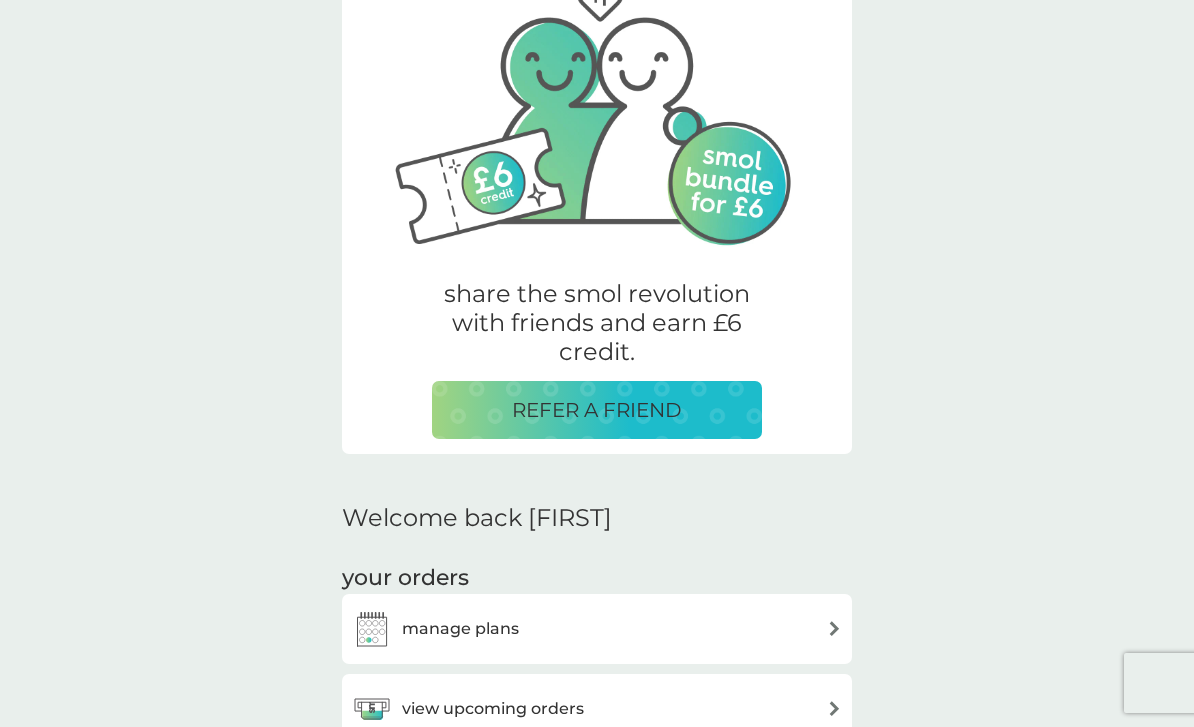 click on "manage plans" at bounding box center [597, 629] 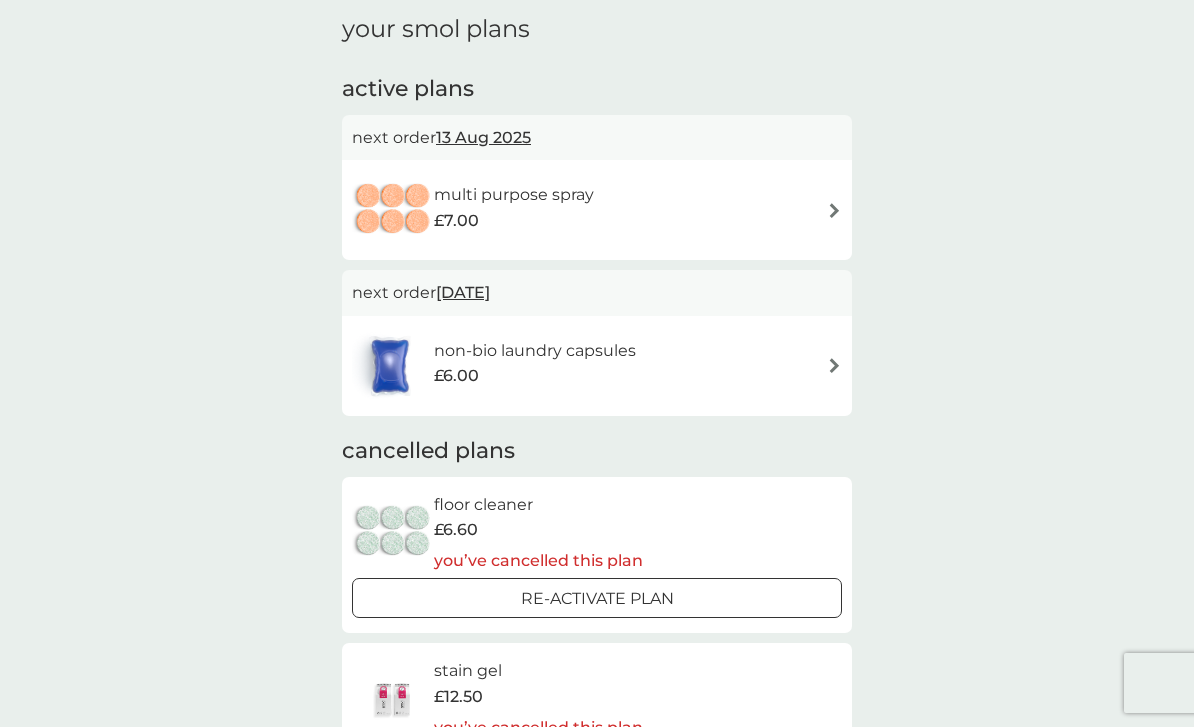 scroll, scrollTop: 0, scrollLeft: 0, axis: both 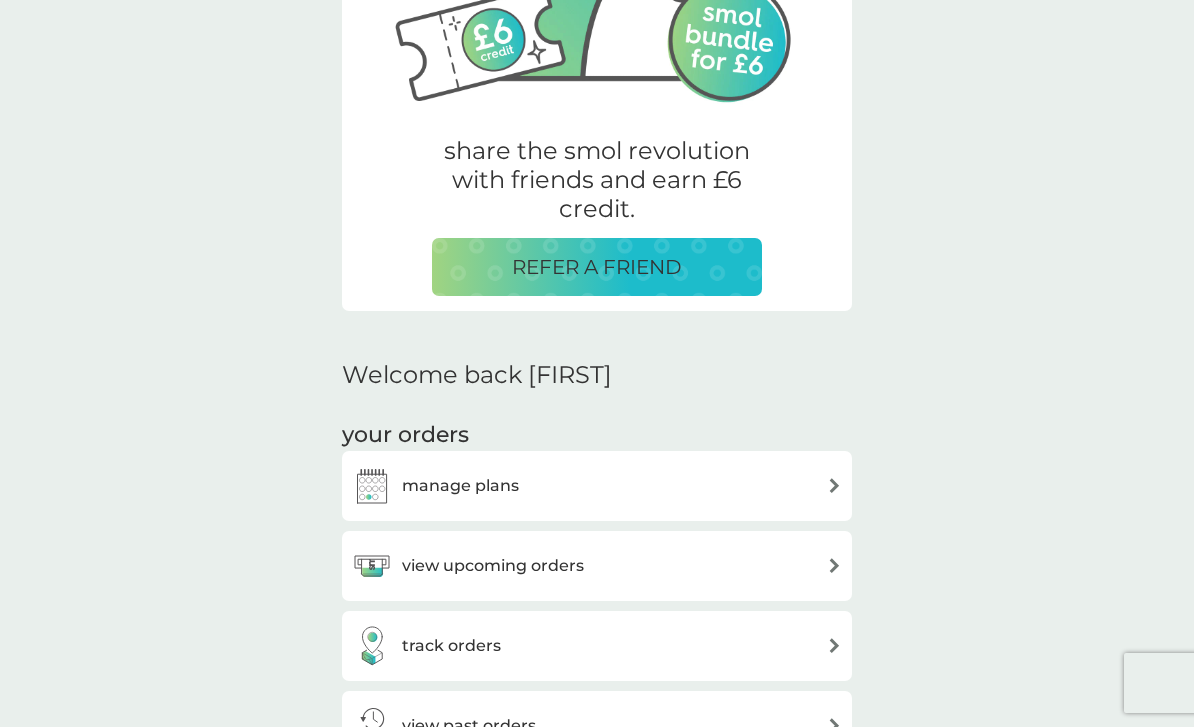click on "view upcoming orders" at bounding box center [597, 566] 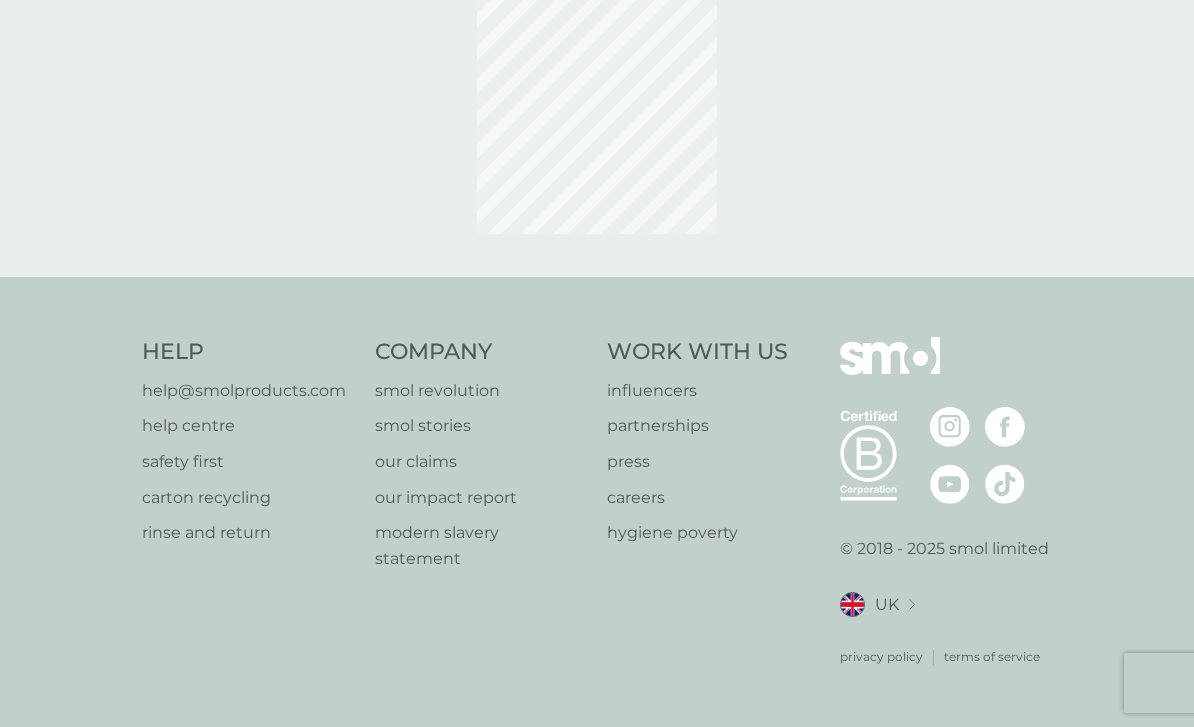 scroll, scrollTop: 0, scrollLeft: 0, axis: both 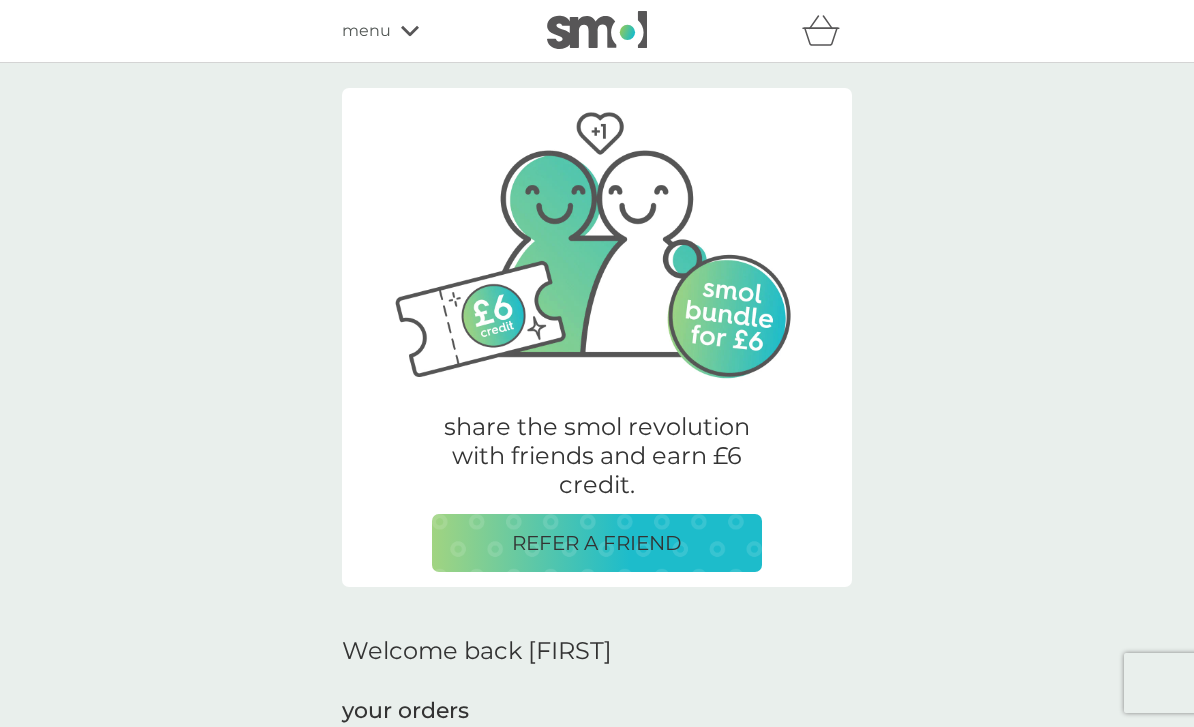 click 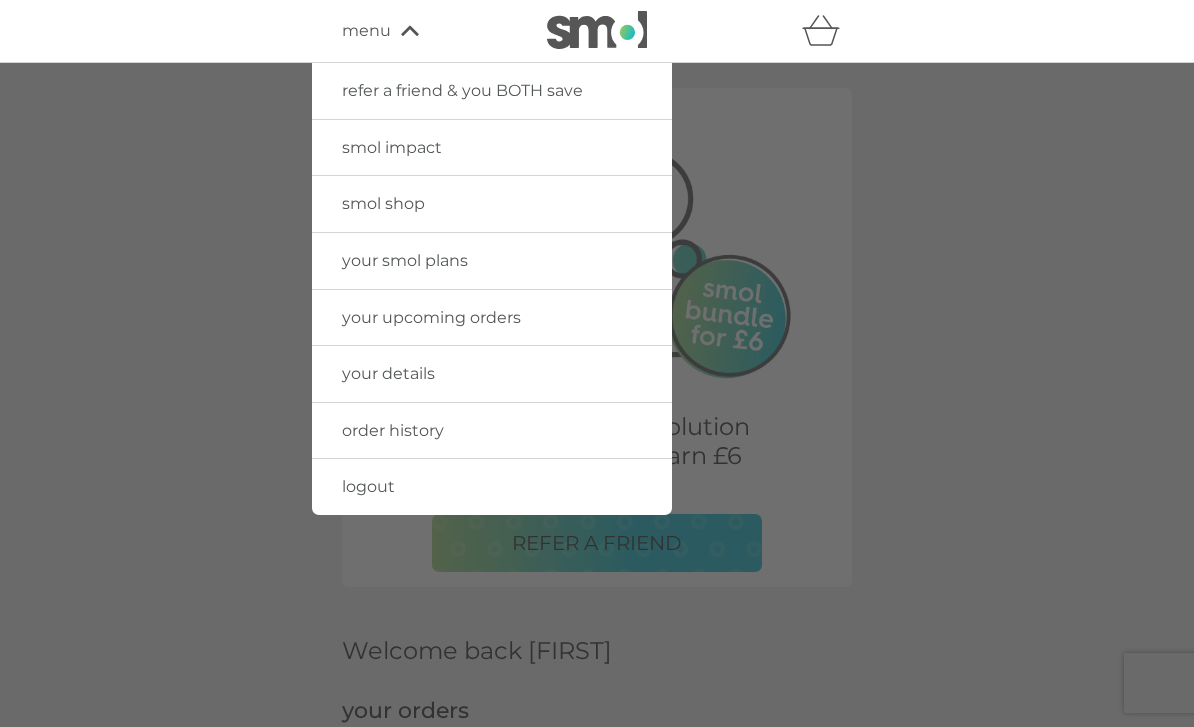 click on "smol shop" at bounding box center [492, 204] 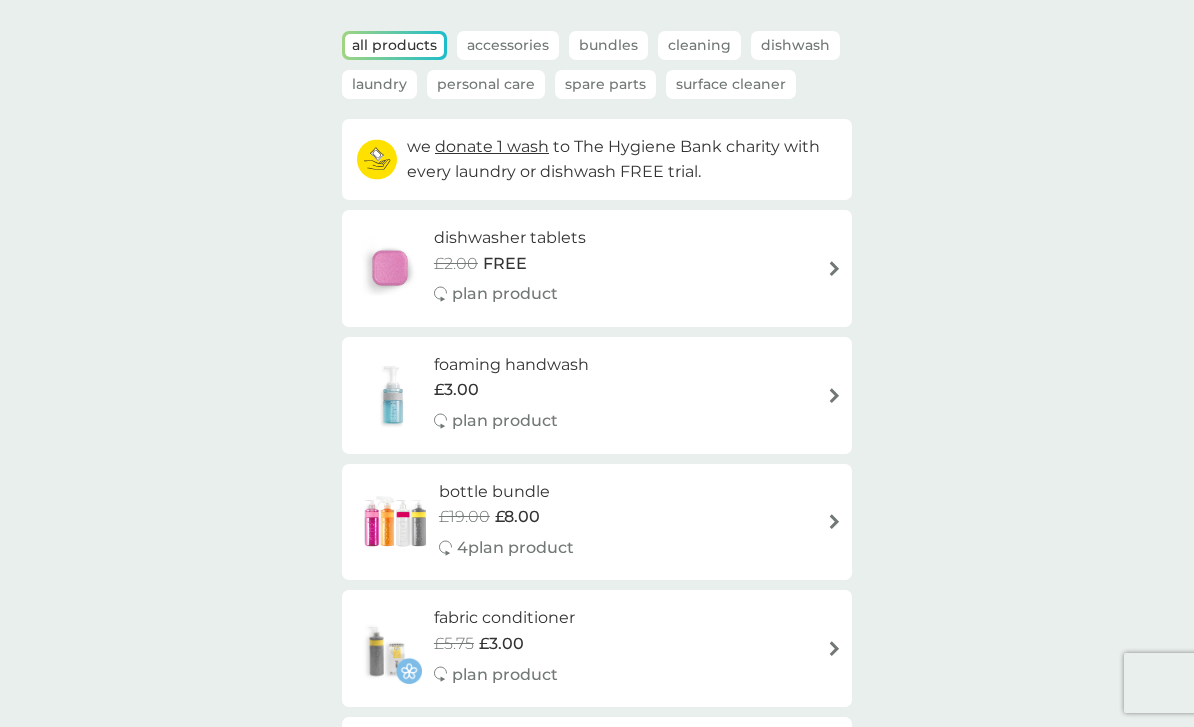 scroll, scrollTop: 118, scrollLeft: 0, axis: vertical 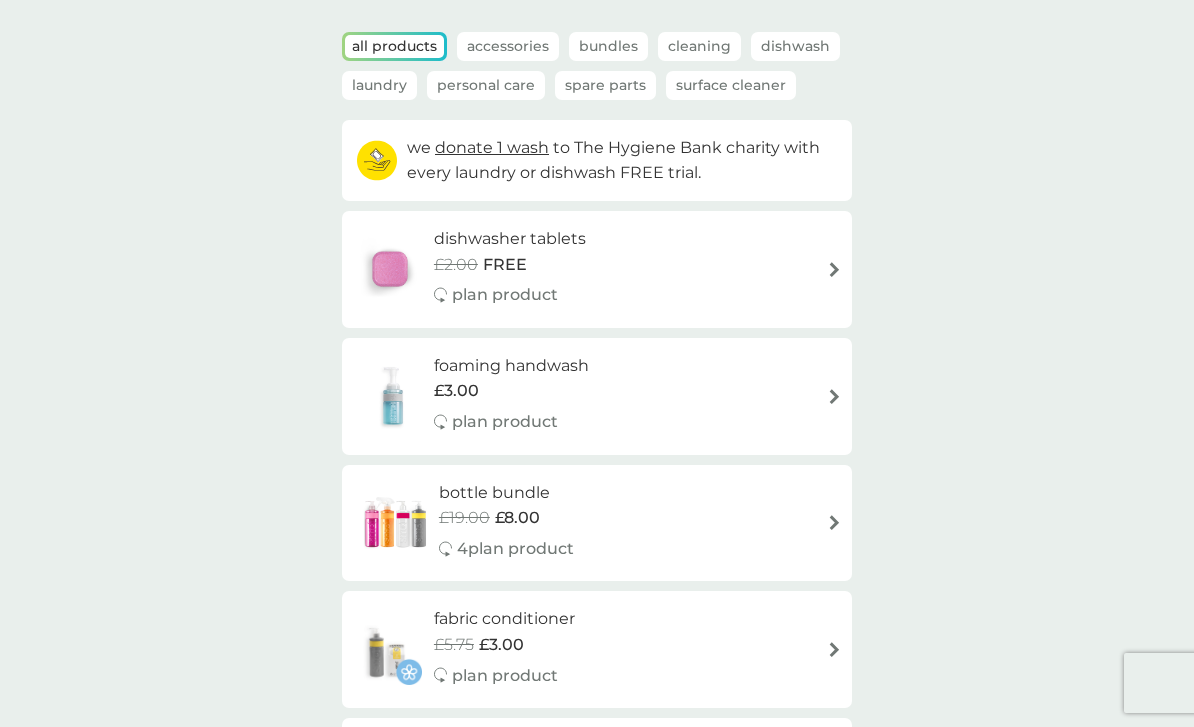 click on "bottle bundle £19.00 £8.00 4  plan product" at bounding box center (597, 523) 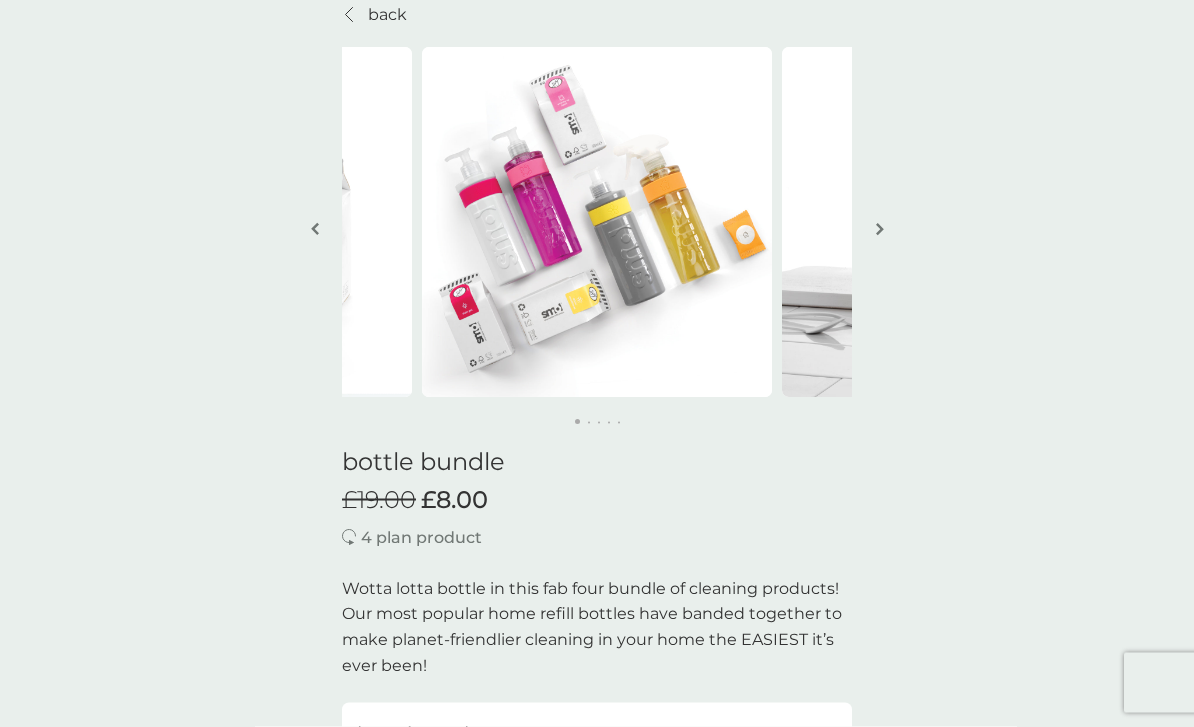 scroll, scrollTop: 93, scrollLeft: 0, axis: vertical 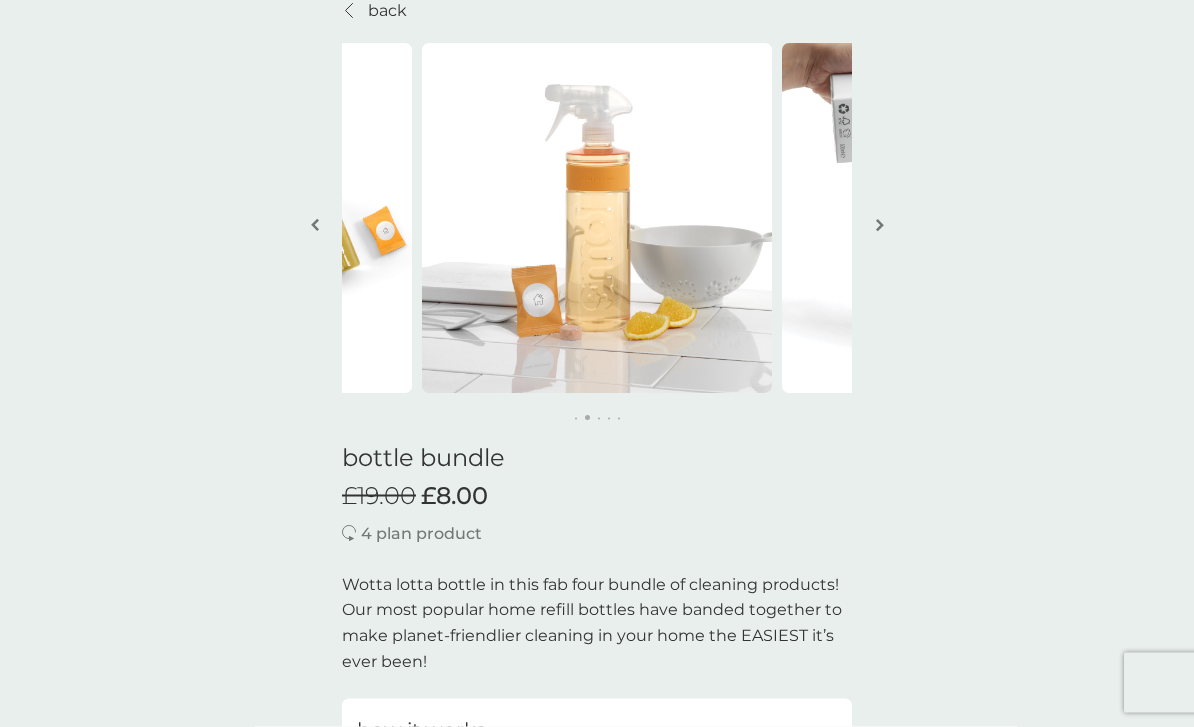 click at bounding box center (597, 219) 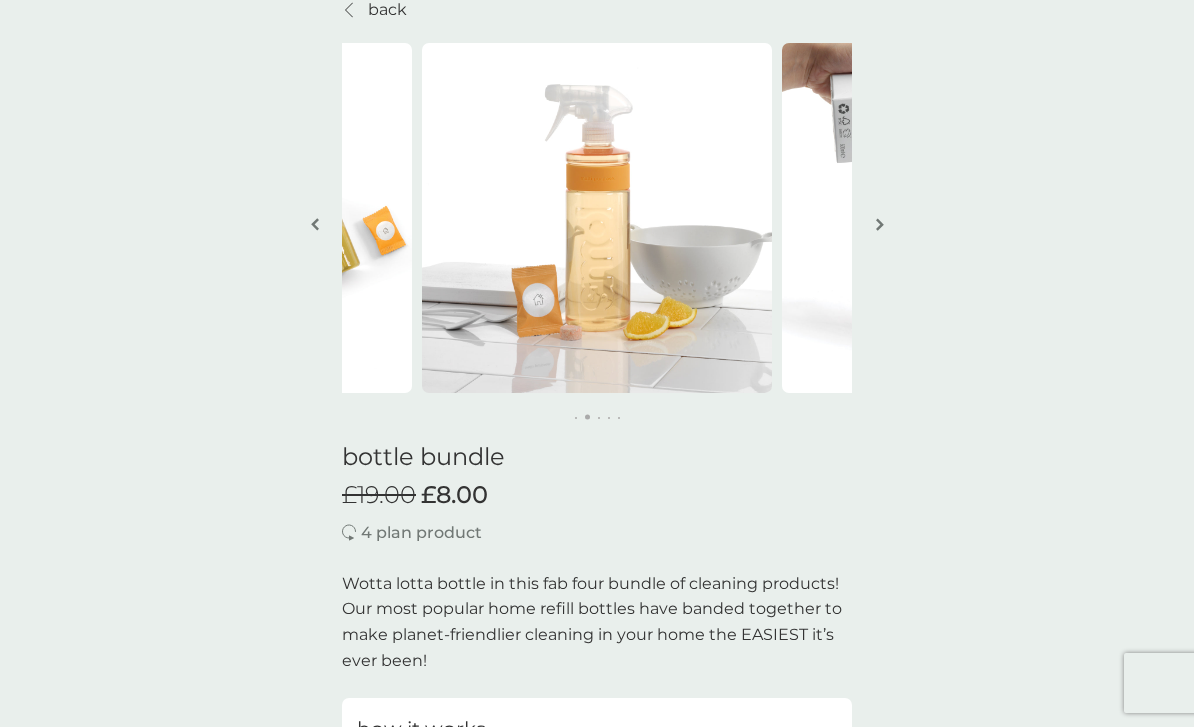 click at bounding box center (957, 218) 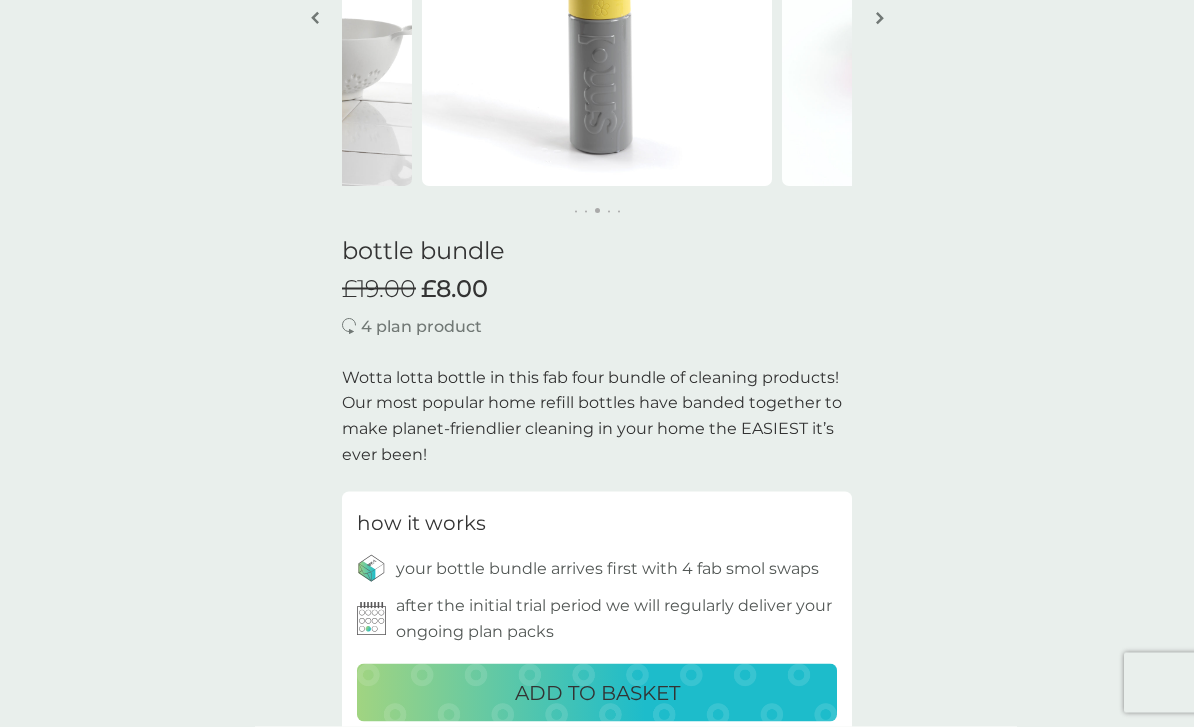 scroll, scrollTop: 727, scrollLeft: 0, axis: vertical 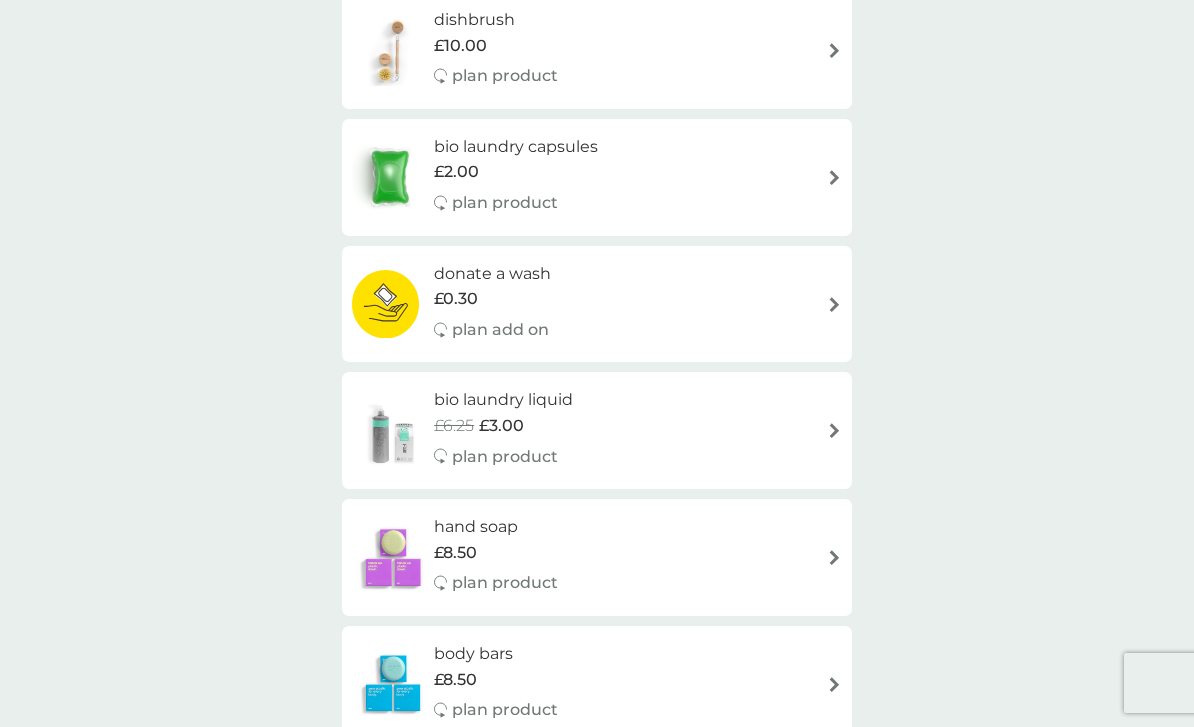click at bounding box center (834, 177) 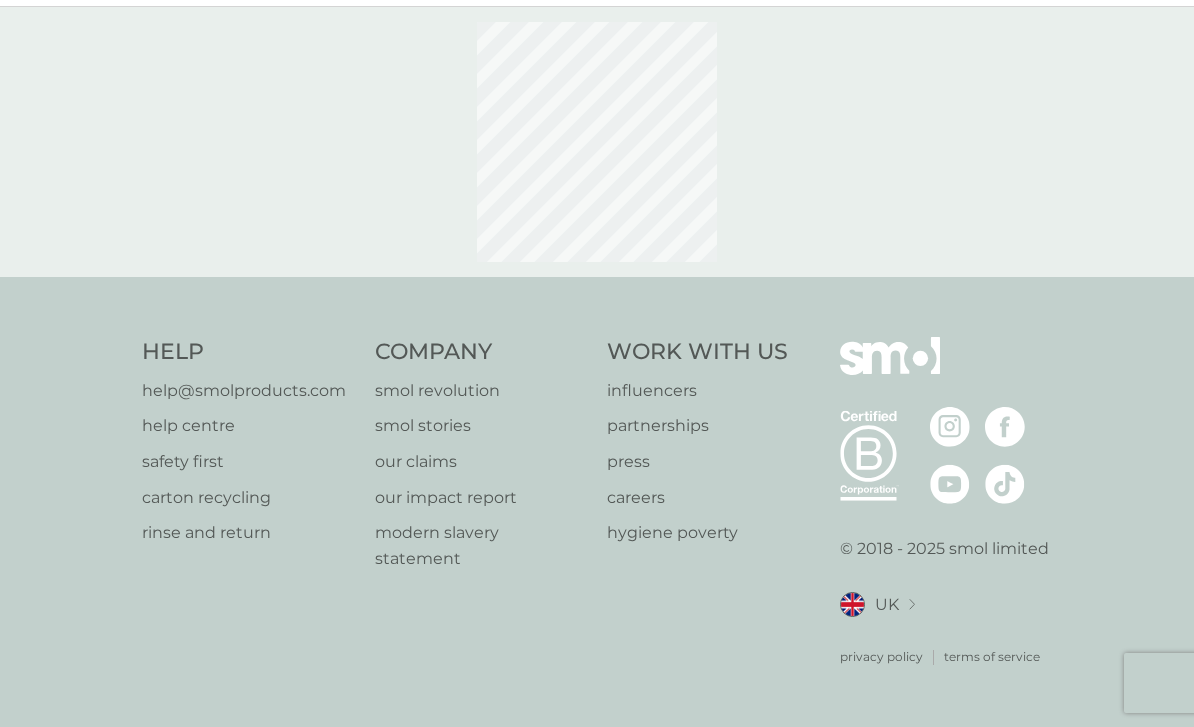 scroll, scrollTop: 0, scrollLeft: 0, axis: both 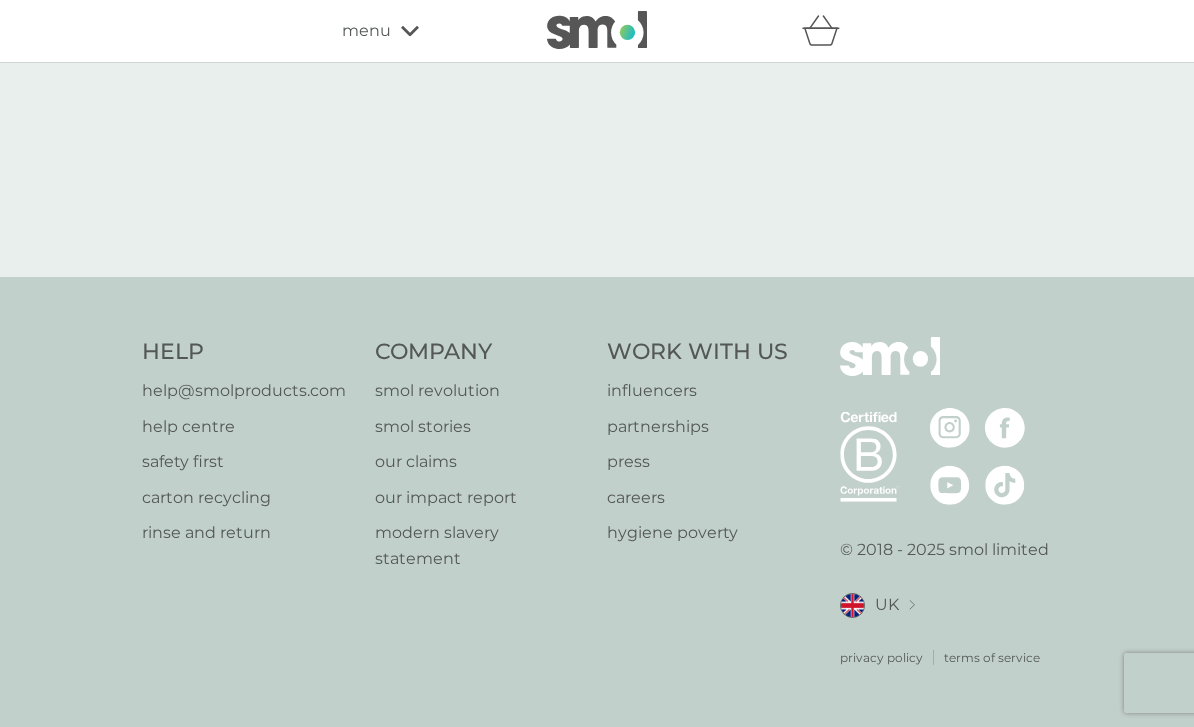 select on "42" 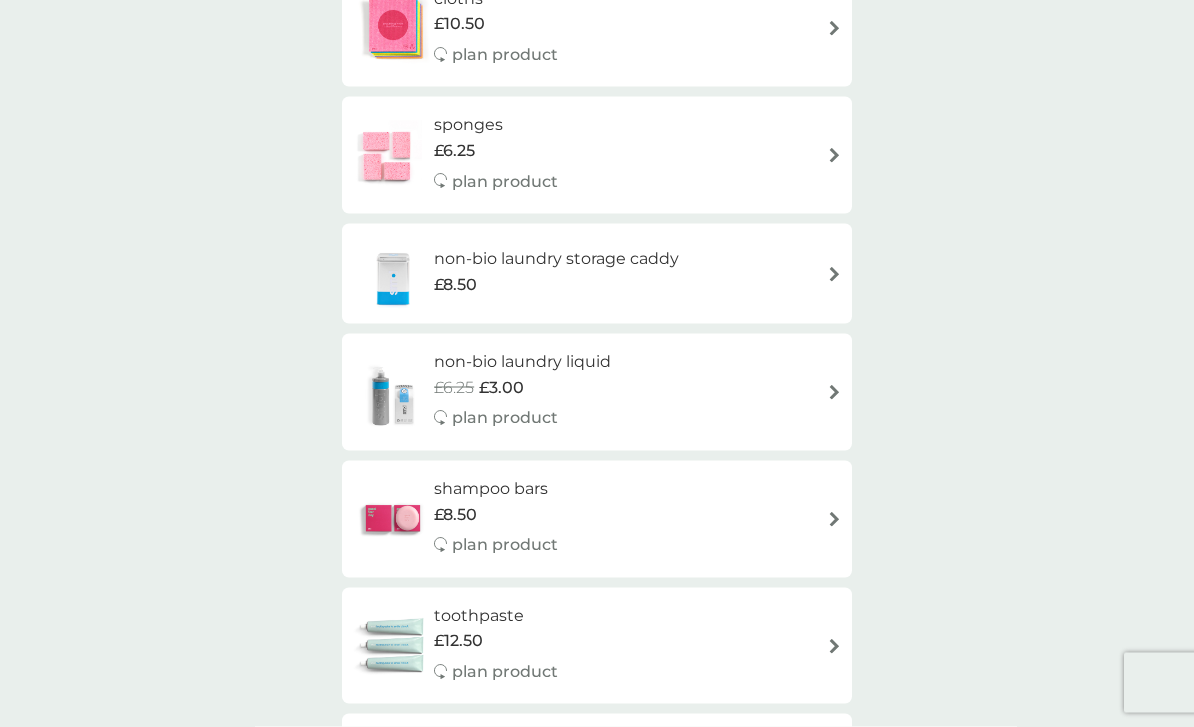 scroll, scrollTop: 1754, scrollLeft: 0, axis: vertical 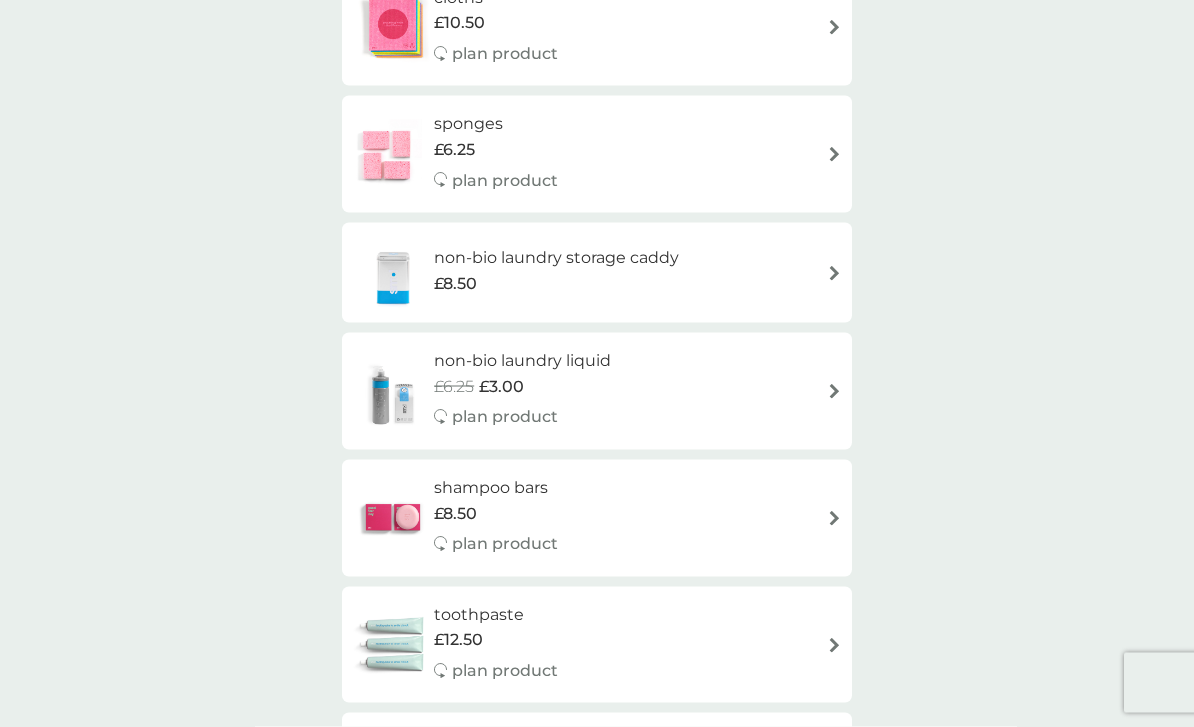 click on "non-bio laundry storage caddy £8.50" at bounding box center [597, 273] 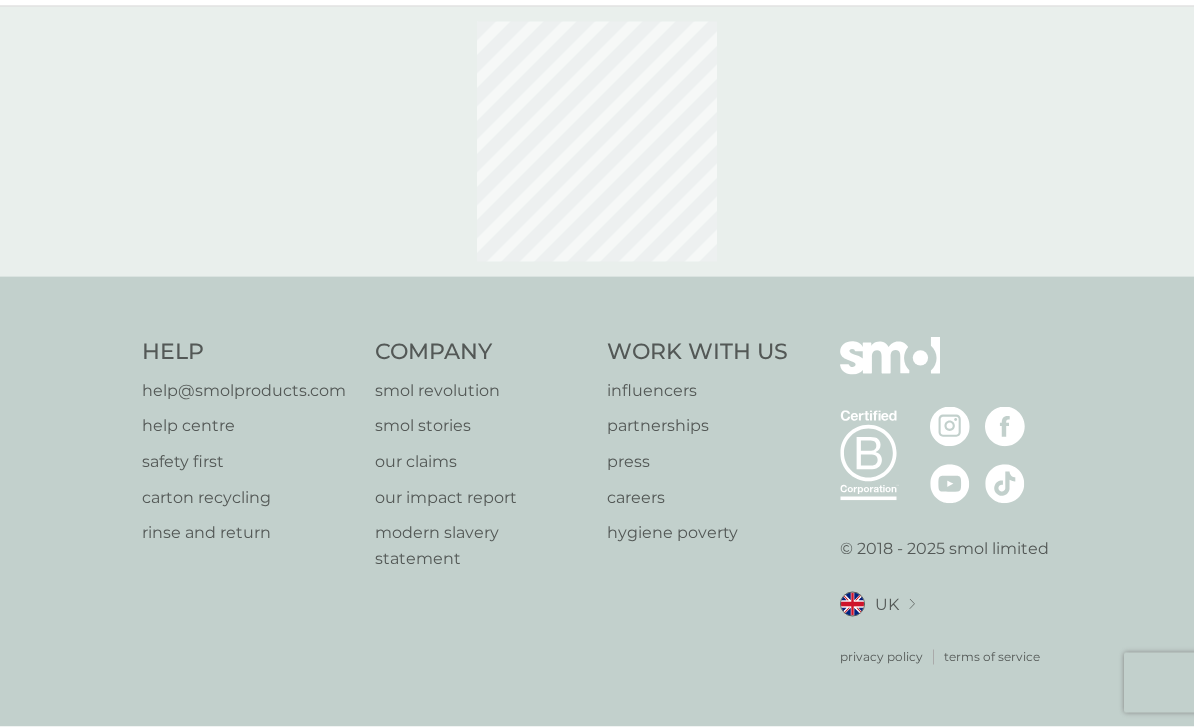 scroll, scrollTop: 0, scrollLeft: 0, axis: both 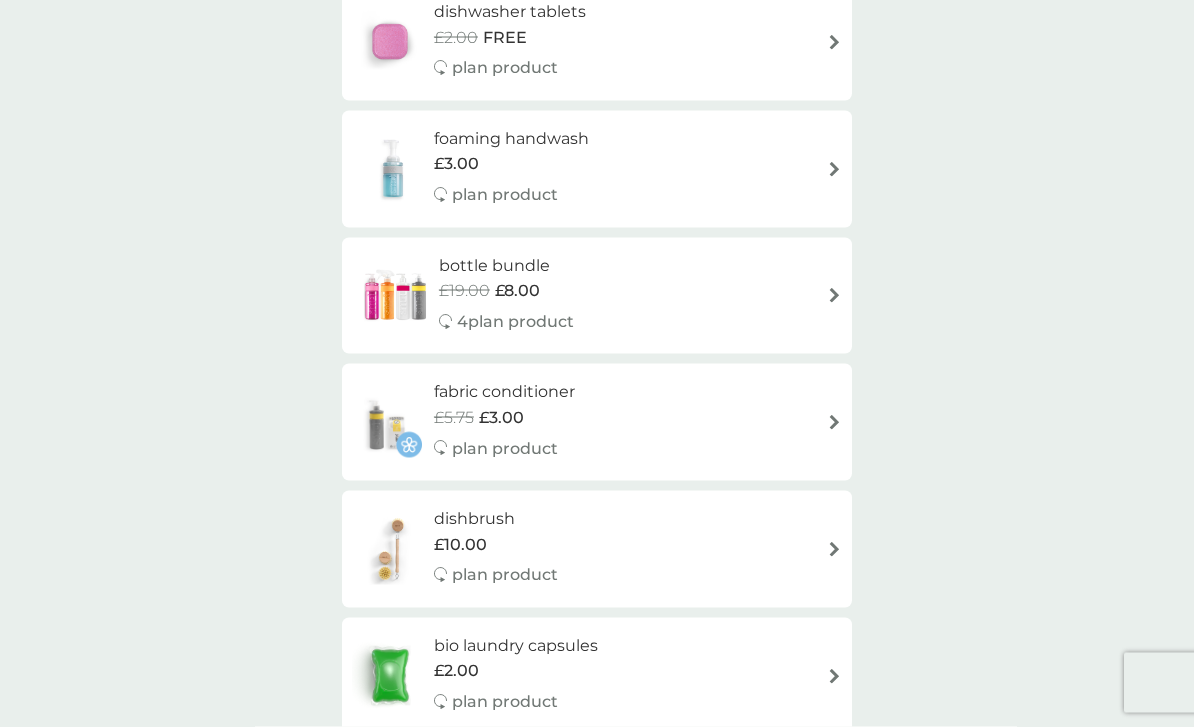 click on "bottle bundle £19.00 £8.00 4  plan product" at bounding box center [597, 296] 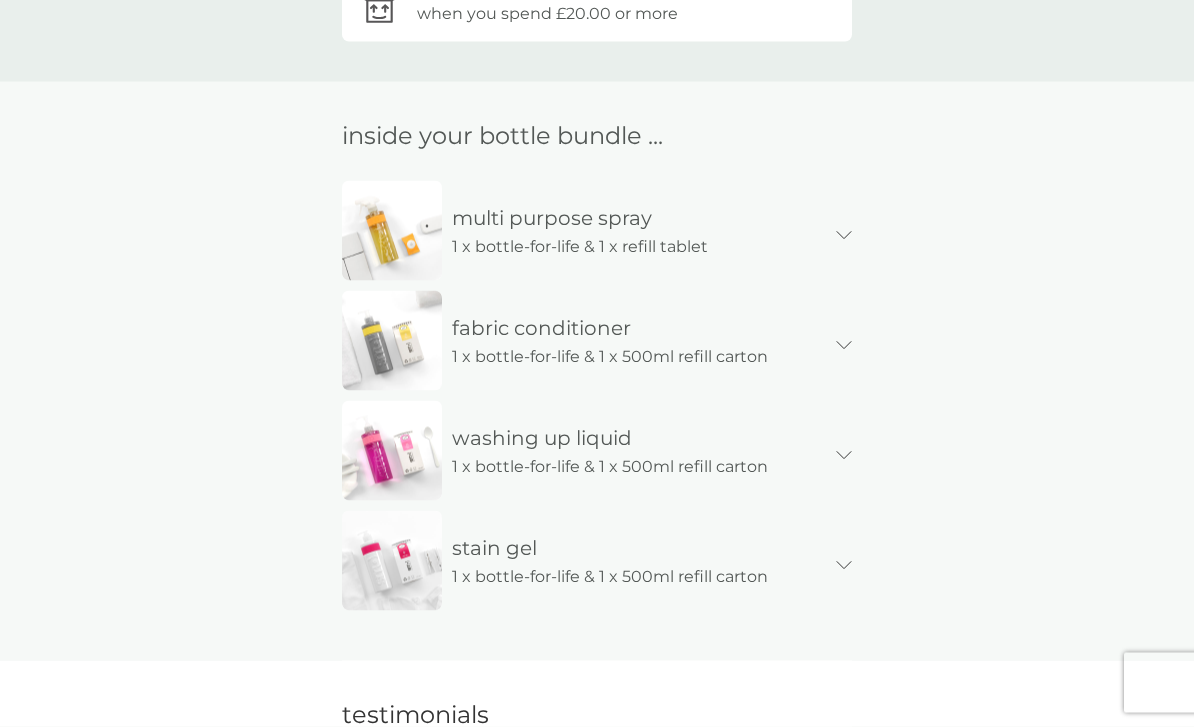 scroll, scrollTop: 1158, scrollLeft: 0, axis: vertical 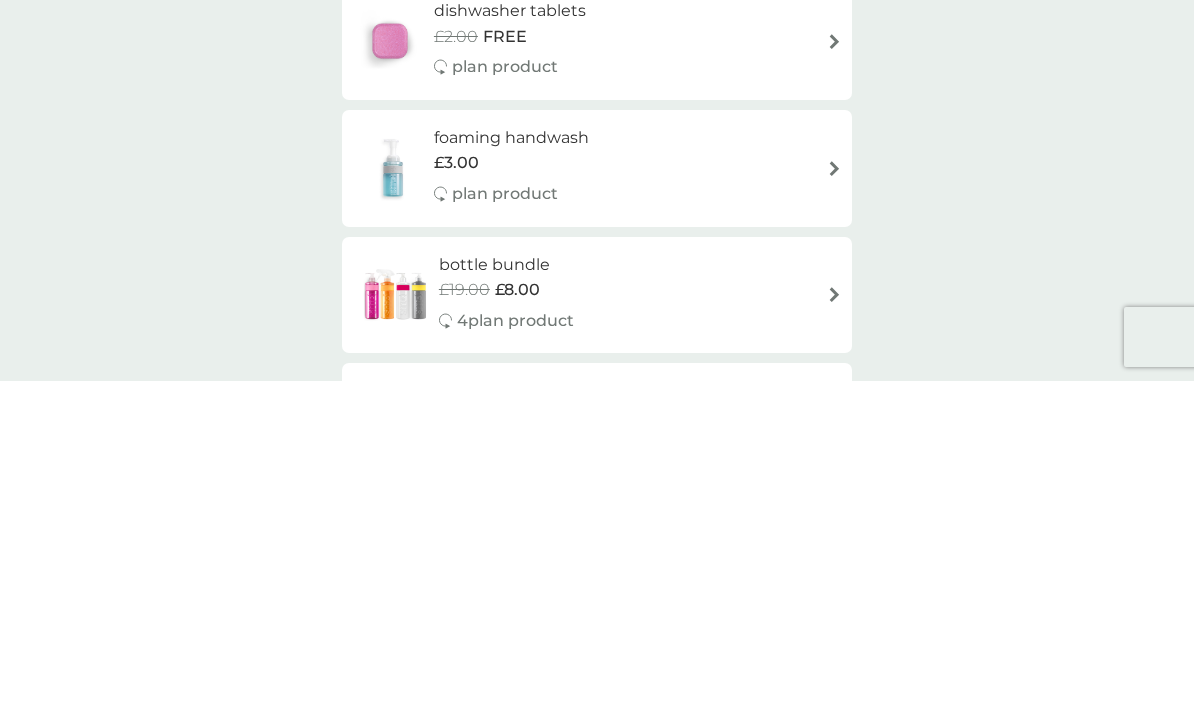 click on "foaming handwash £3.00 plan product" at bounding box center (597, 514) 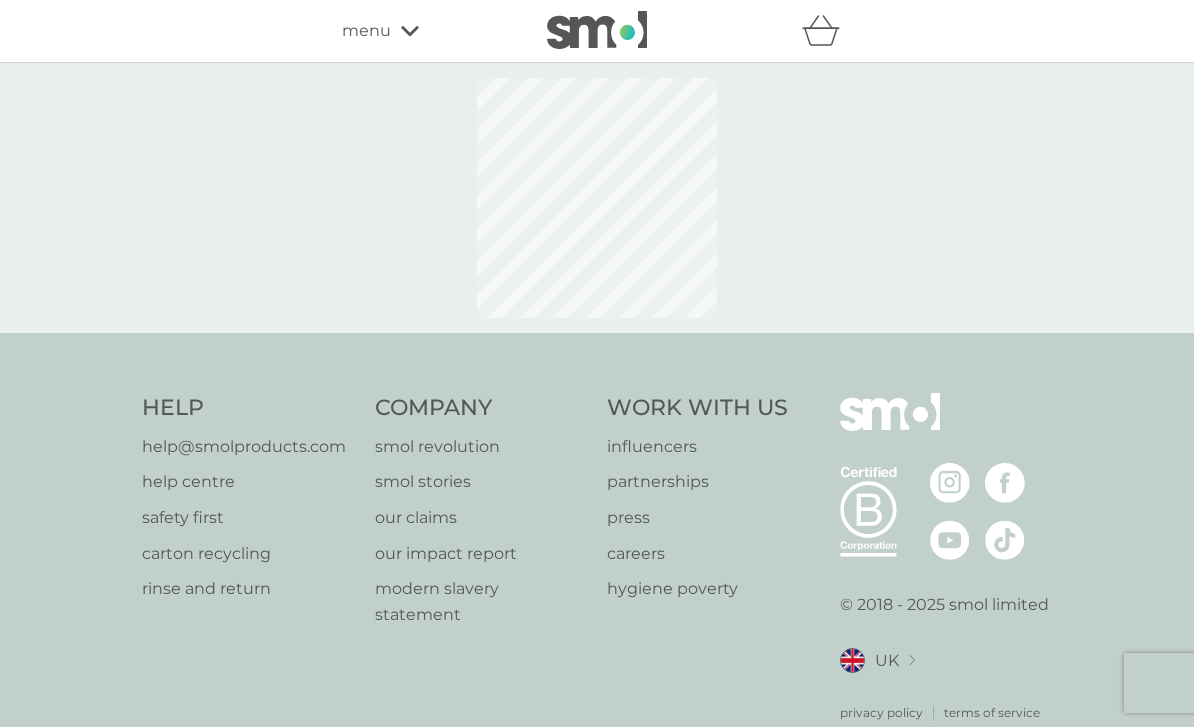 select on "119" 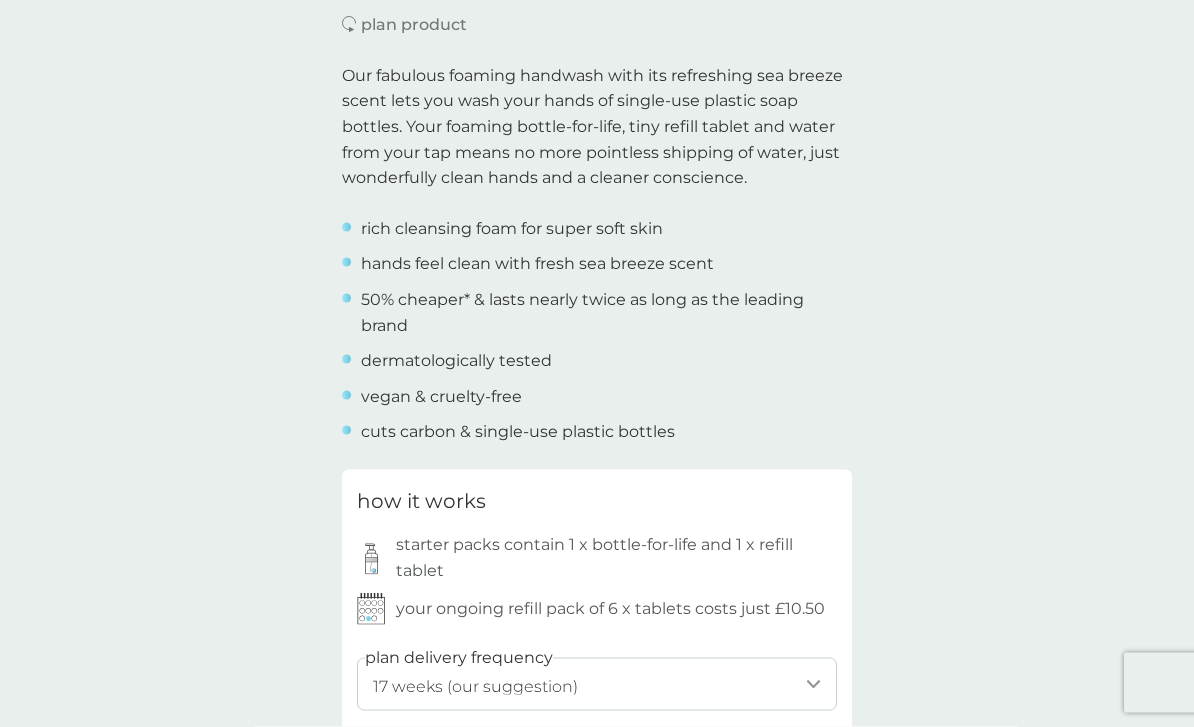 scroll, scrollTop: 604, scrollLeft: 0, axis: vertical 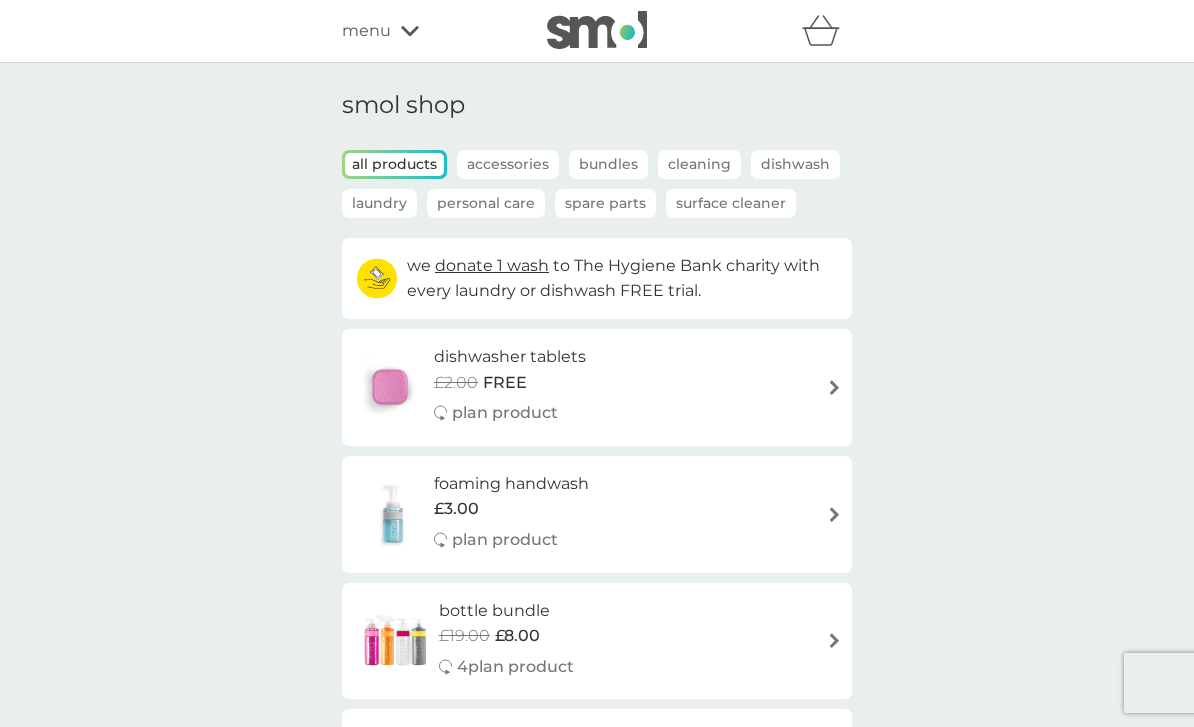 click on "dishwasher tablets £2.00 FREE plan product" at bounding box center (597, 387) 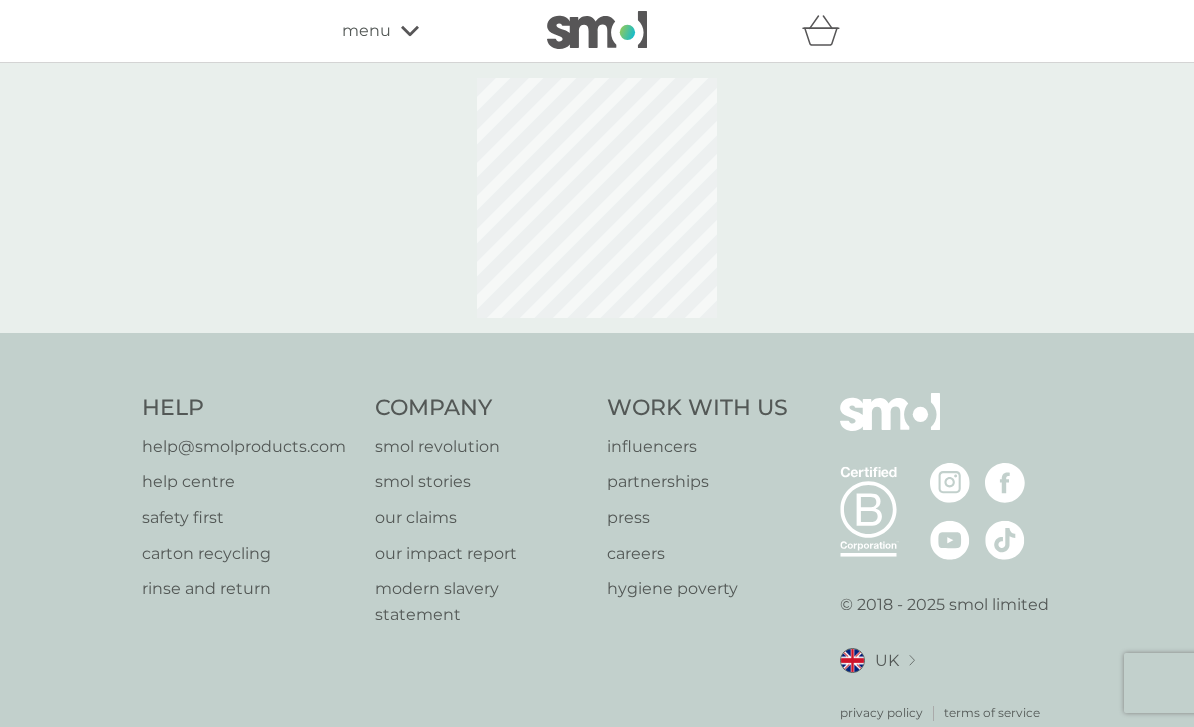 select on "42" 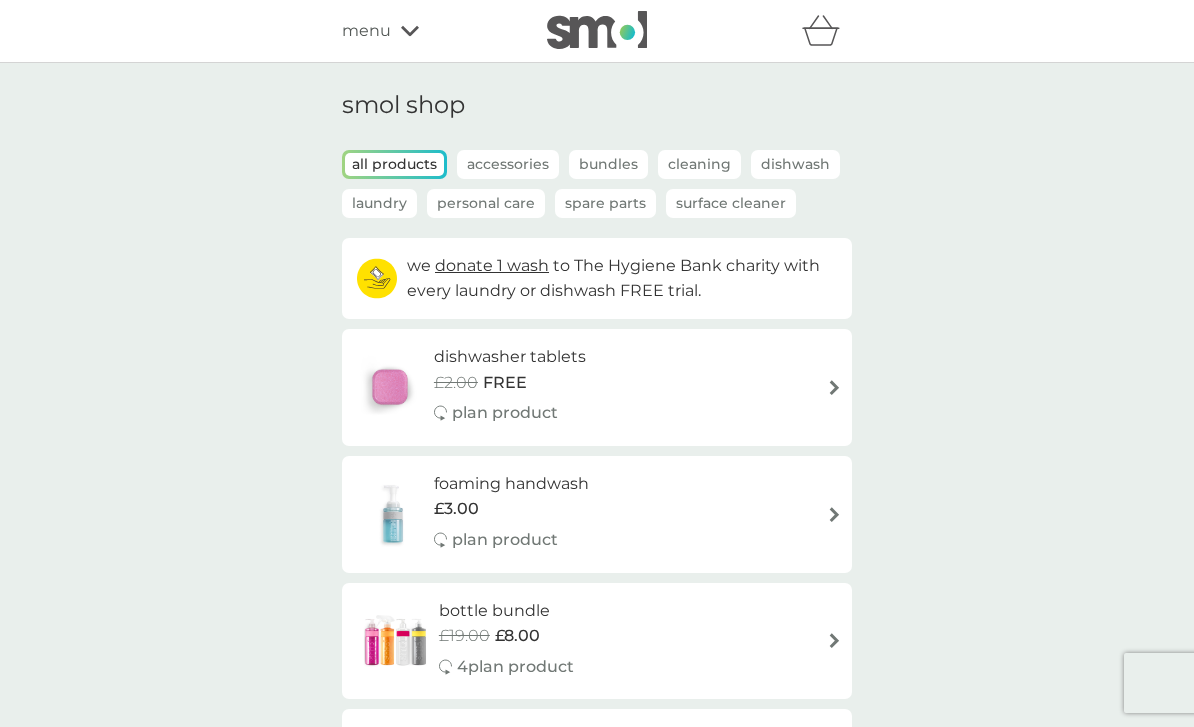 click 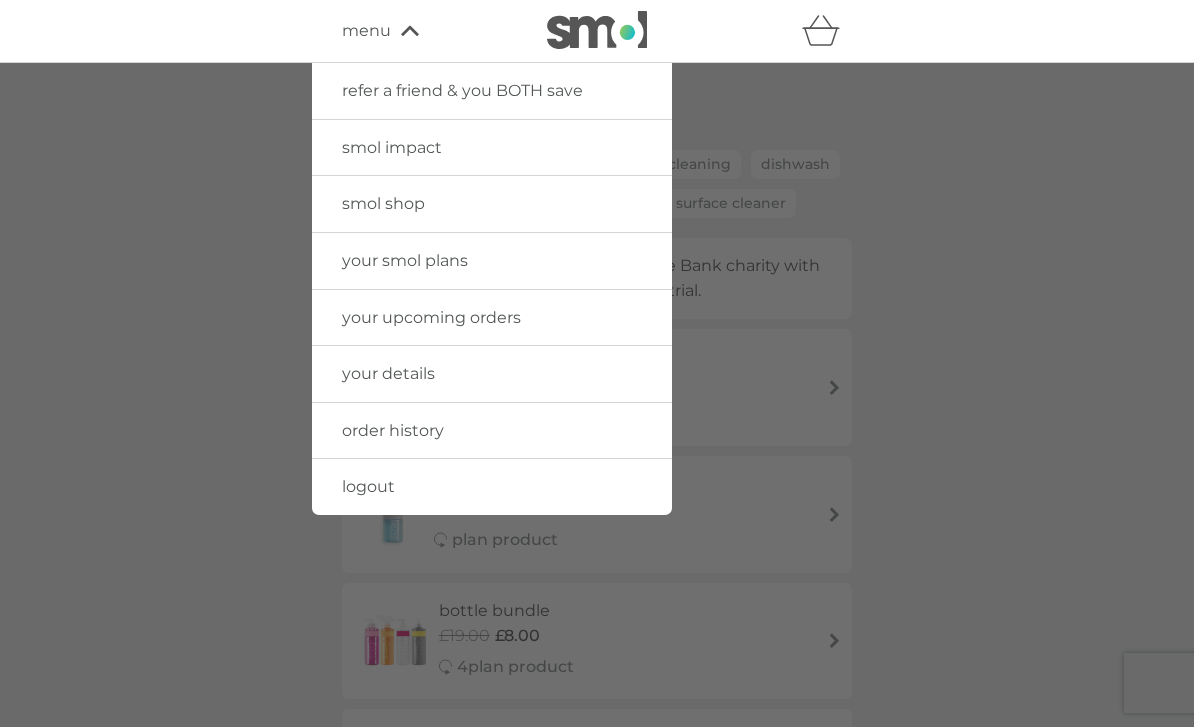 click on "order history" at bounding box center [492, 431] 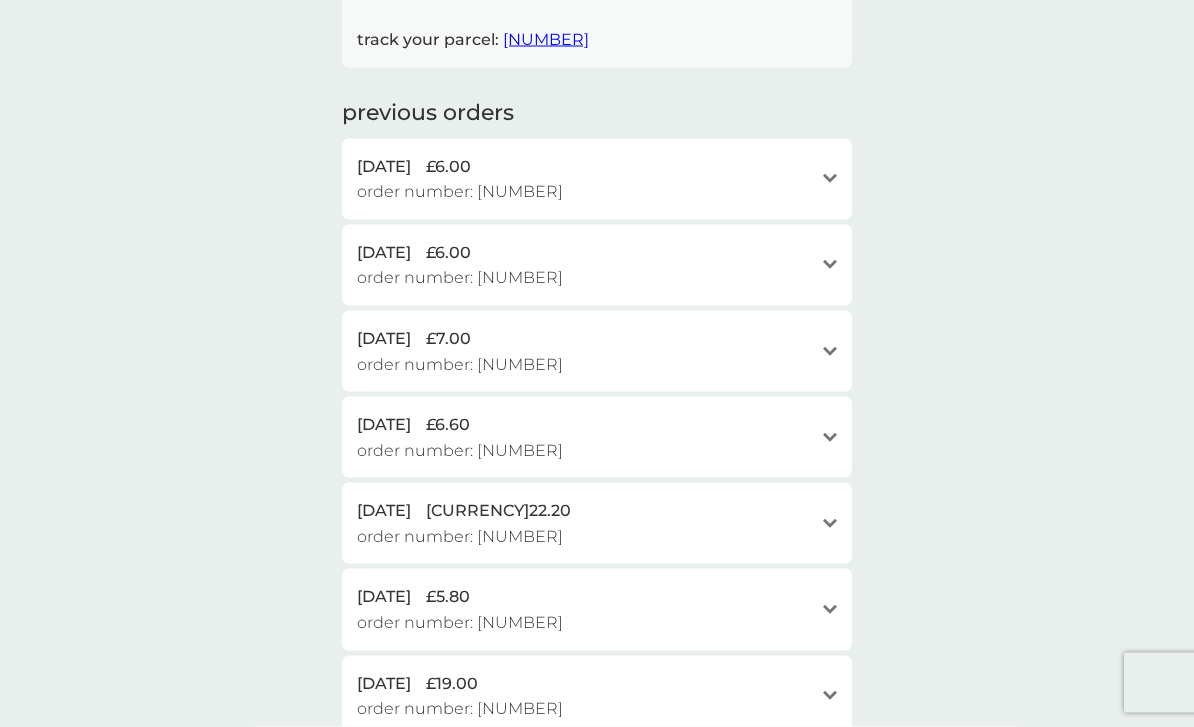 scroll, scrollTop: 564, scrollLeft: 0, axis: vertical 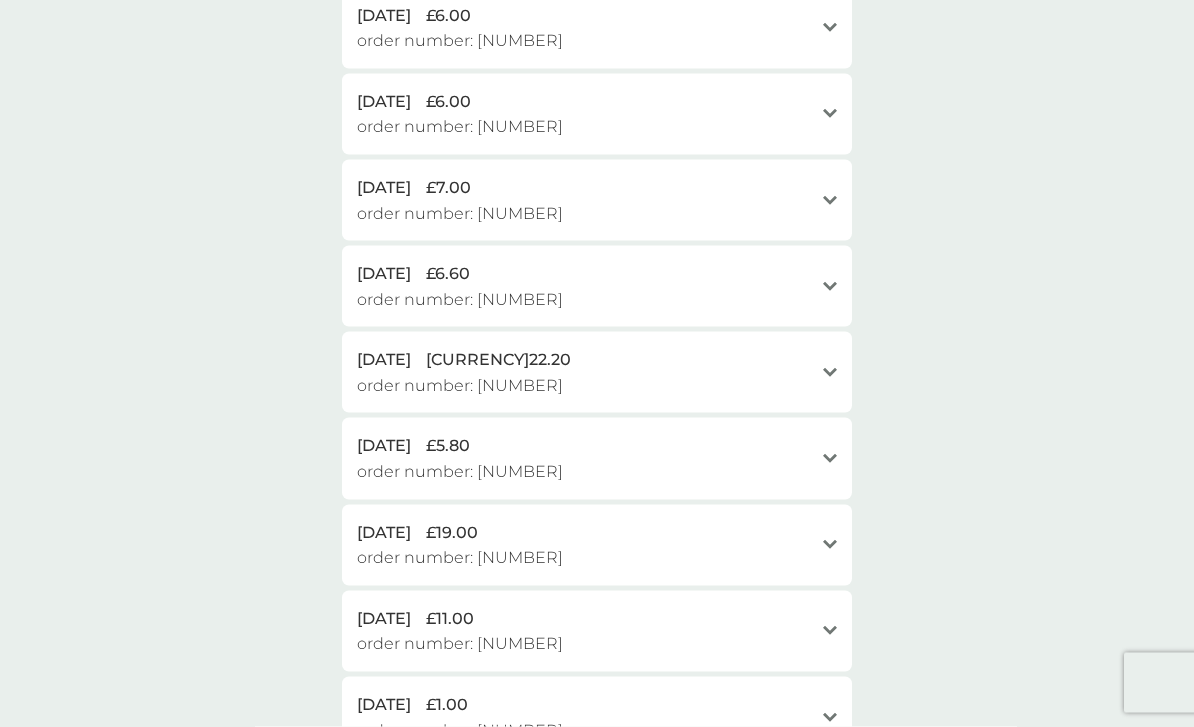 click on "open" 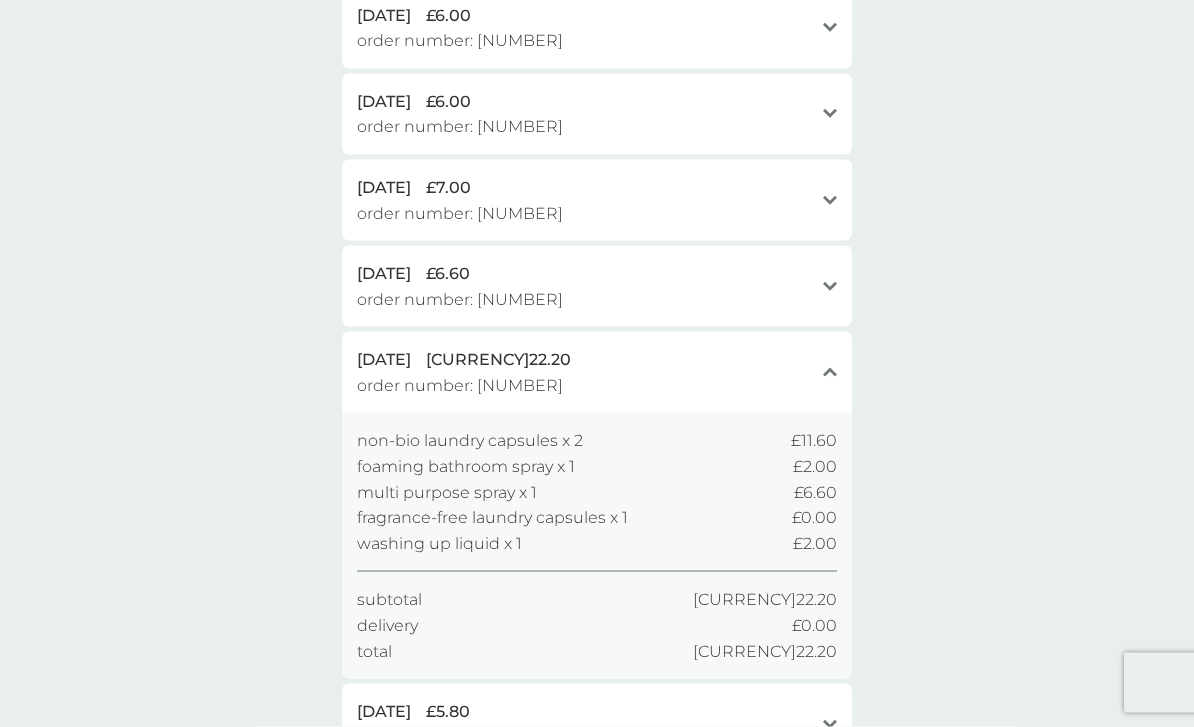 scroll, scrollTop: 565, scrollLeft: 0, axis: vertical 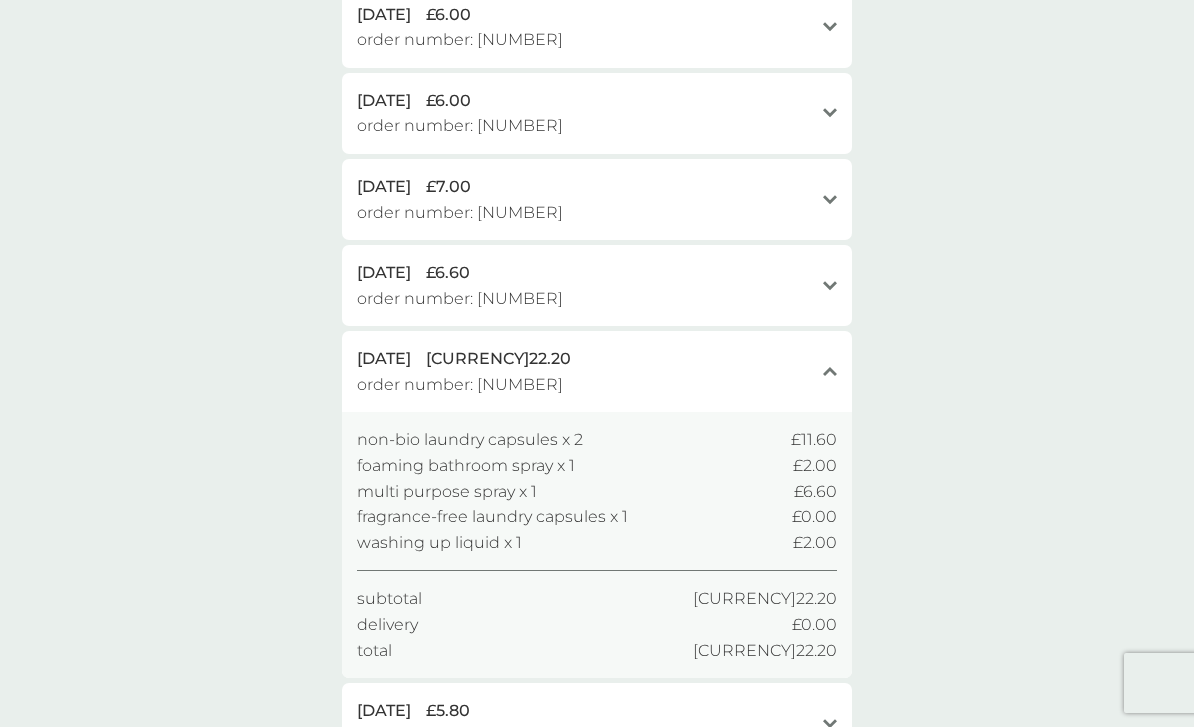 click on "[DATE] [CURRENCY] [NUMBER]" at bounding box center [597, 371] 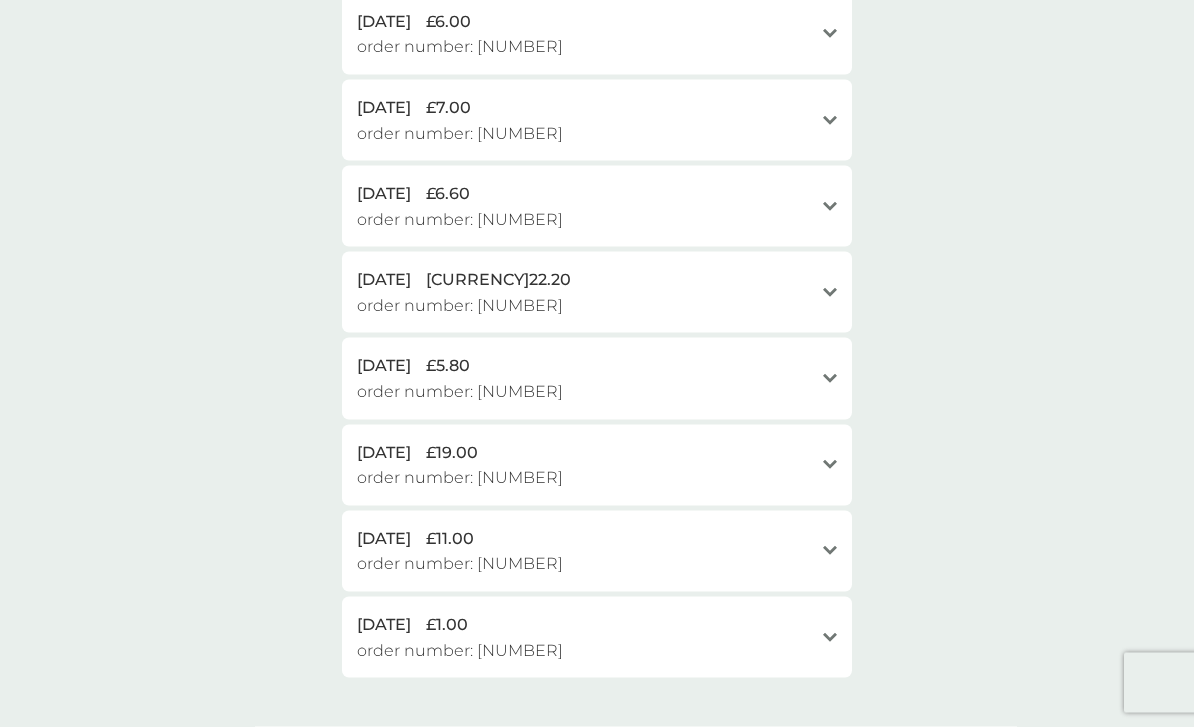 scroll, scrollTop: 645, scrollLeft: 0, axis: vertical 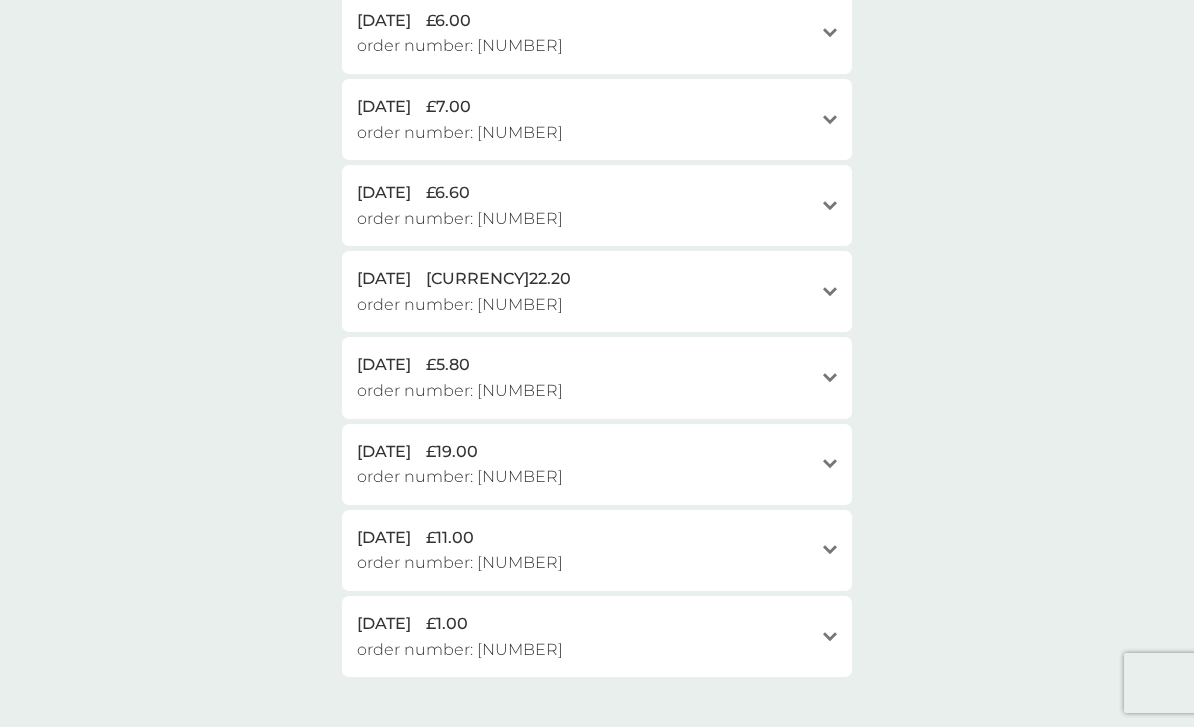 click 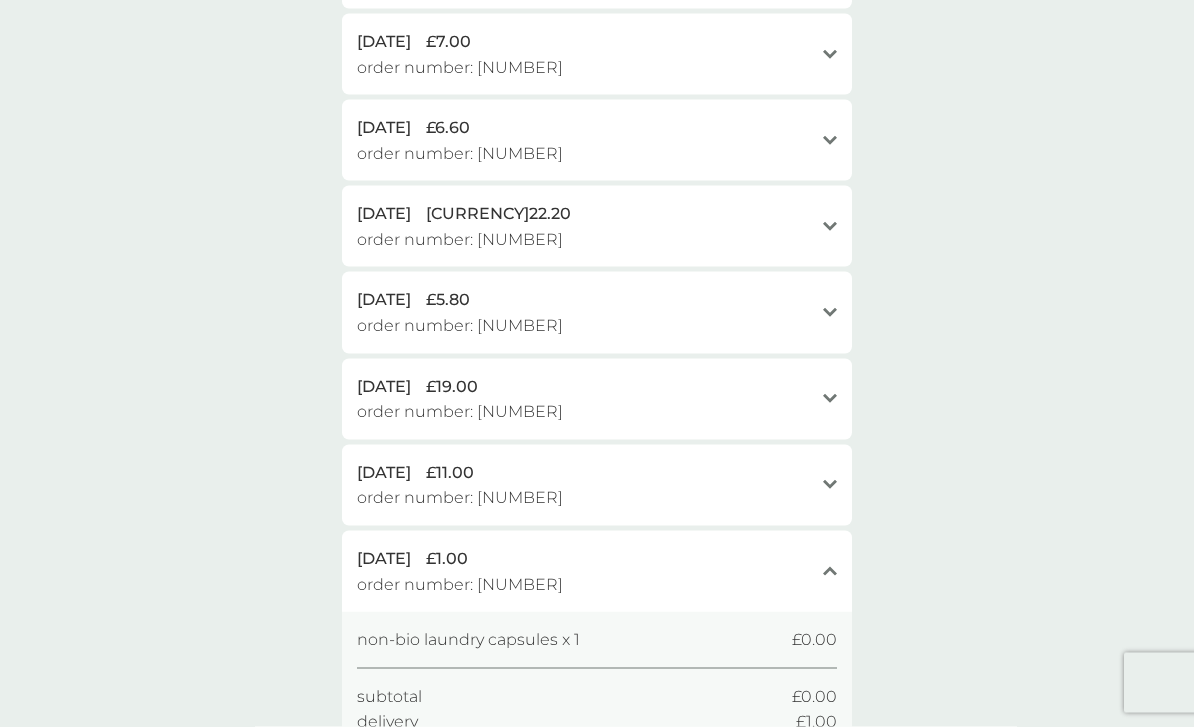 scroll, scrollTop: 711, scrollLeft: 0, axis: vertical 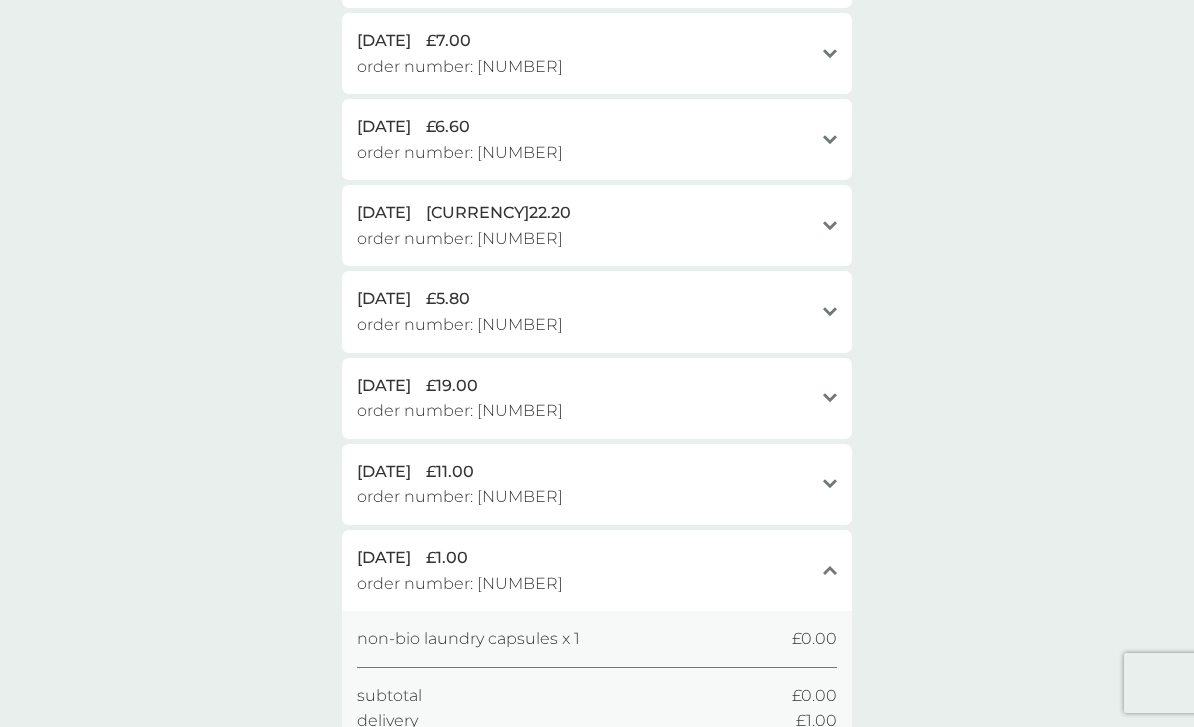 click on "[DATE] [CURRENCY] [NUMBER]" at bounding box center (597, 570) 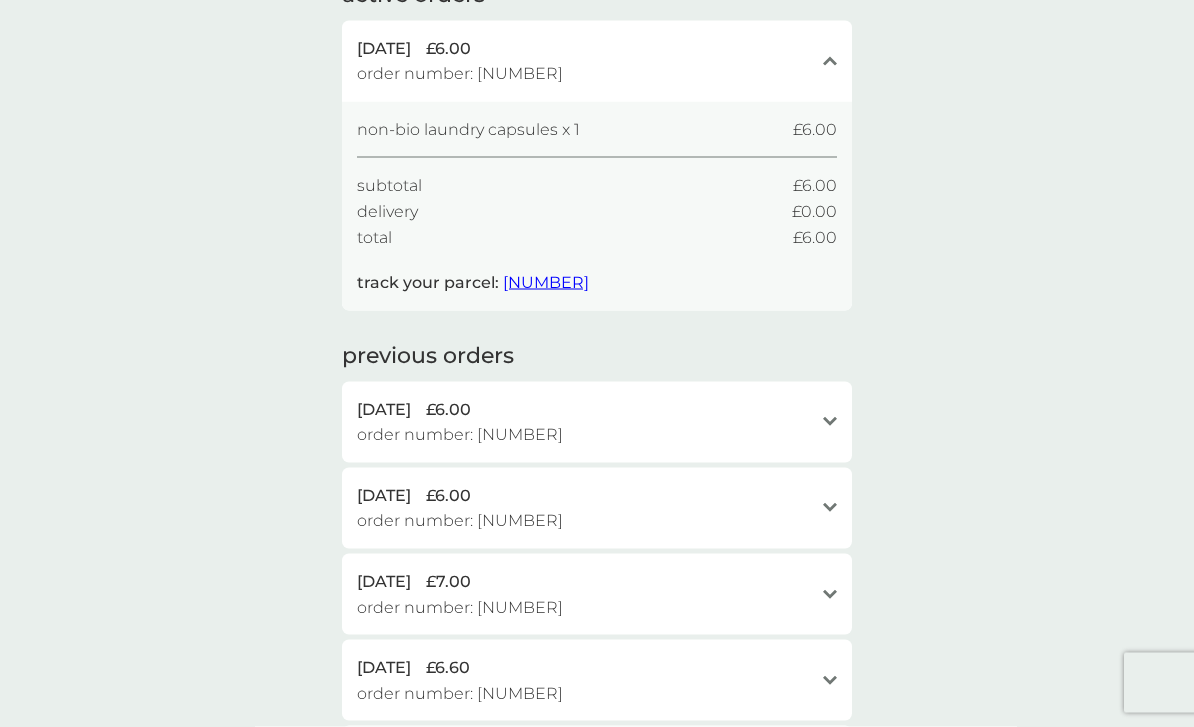 scroll, scrollTop: 0, scrollLeft: 0, axis: both 